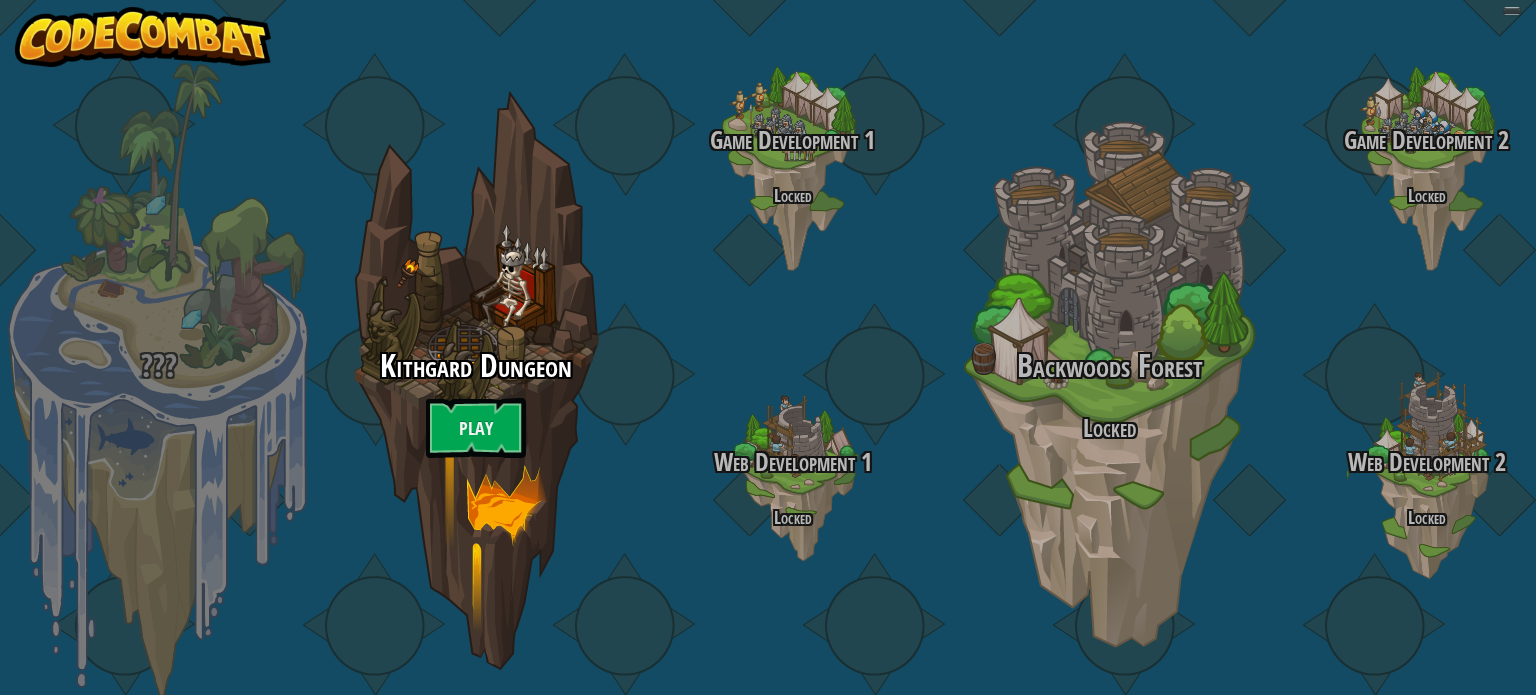 scroll, scrollTop: 0, scrollLeft: 0, axis: both 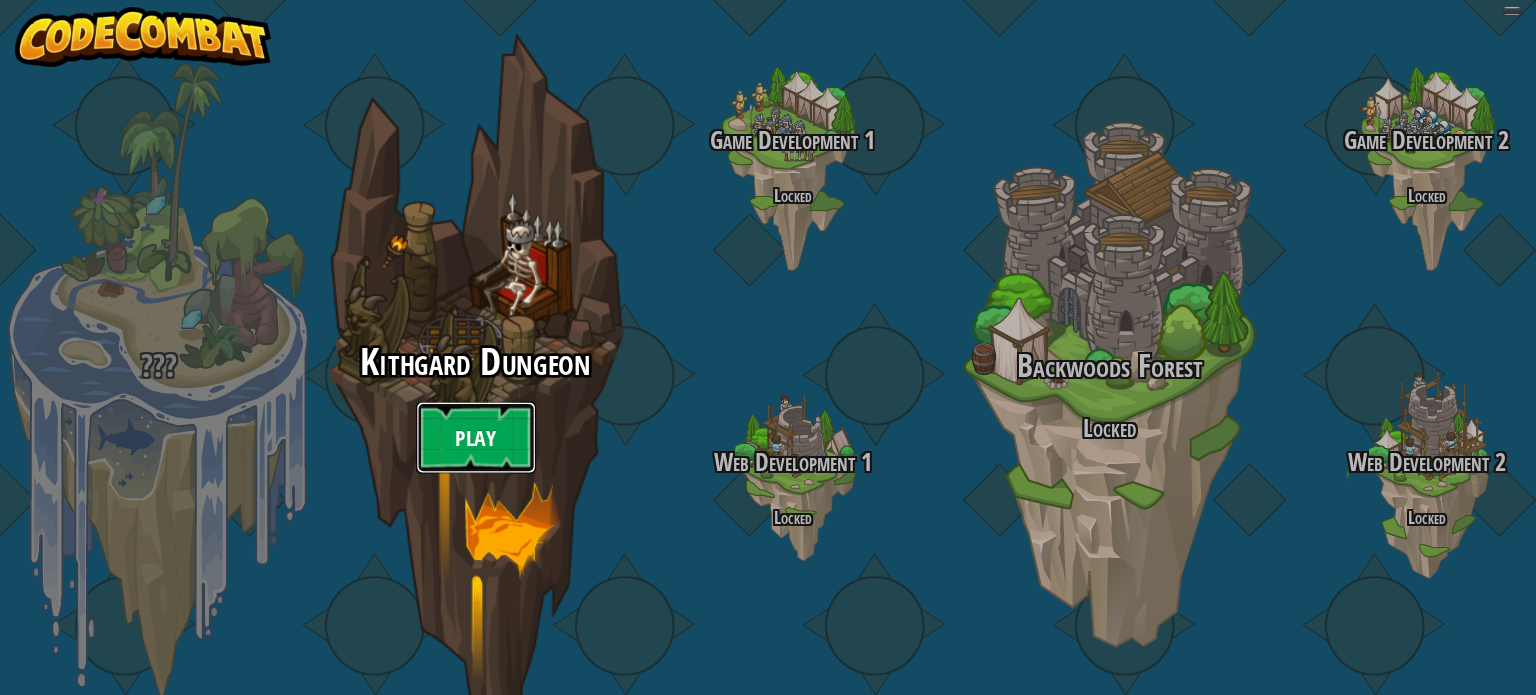 click on "Play" at bounding box center [476, 438] 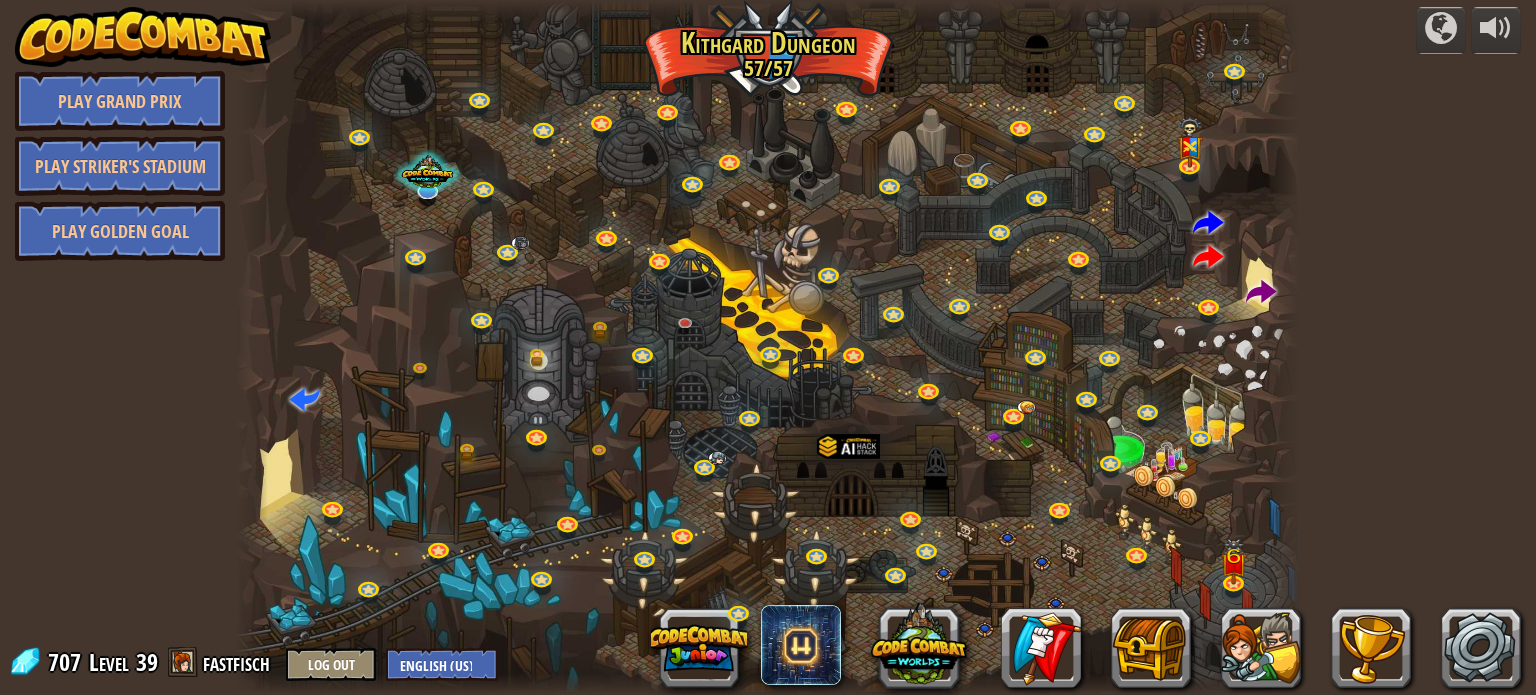 scroll, scrollTop: 0, scrollLeft: 0, axis: both 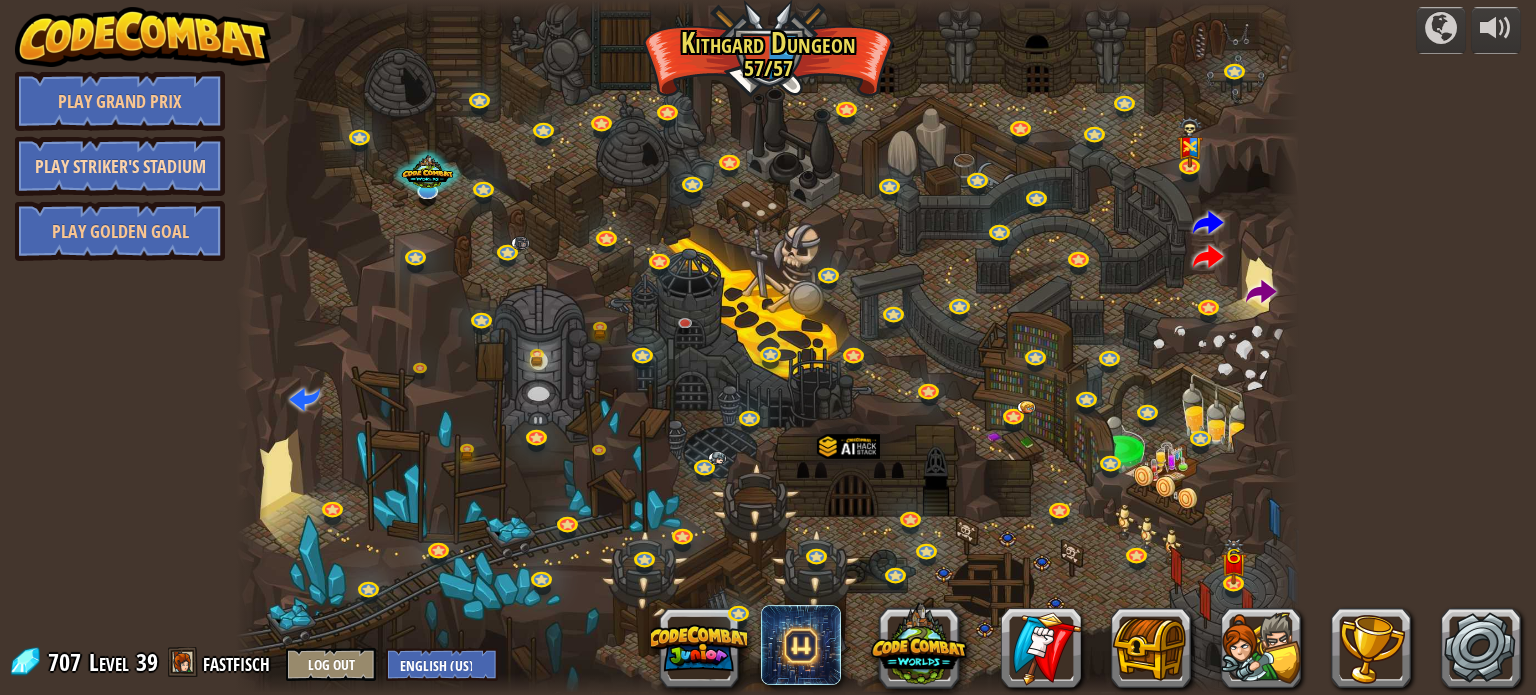 click on "powered by Play Grand Prix Play Striker's Stadium Play Golden Goal Twisted Canyon Challenge: collect the most gold using all the programming skills you've learned so far!
Basic Syntax While Loops Strings Variables Reading the Docs Scores Play Mightier Than the Sword Open more secret doors, this time using variables.
Arguments Basic Syntax Strings Variables Scores Play By Any Other Name Rename variables to reveal secret gems.
Arguments Basic Syntax Variables Scores Play Known Enemy Using your first variable to achieve victory.
Arguments Basic Syntax Strings Variables Scores Play Hack and Dash Escape the Dungeon Sprite with the help of a speed potion.
Arguments Basic Syntax Strings While Loops Scores Play Dread Door Behind a dread door lies a chest full of riches.
Arguments Basic Syntax Strings While Loops Scores Play Master of Names Use your new coding powers to target nameless enemies.
Arguments Basic Syntax Variables Scores Play Pong Pong
Basic Syntax Reading the Docs Play
Basic Syntax Play" at bounding box center [768, 347] 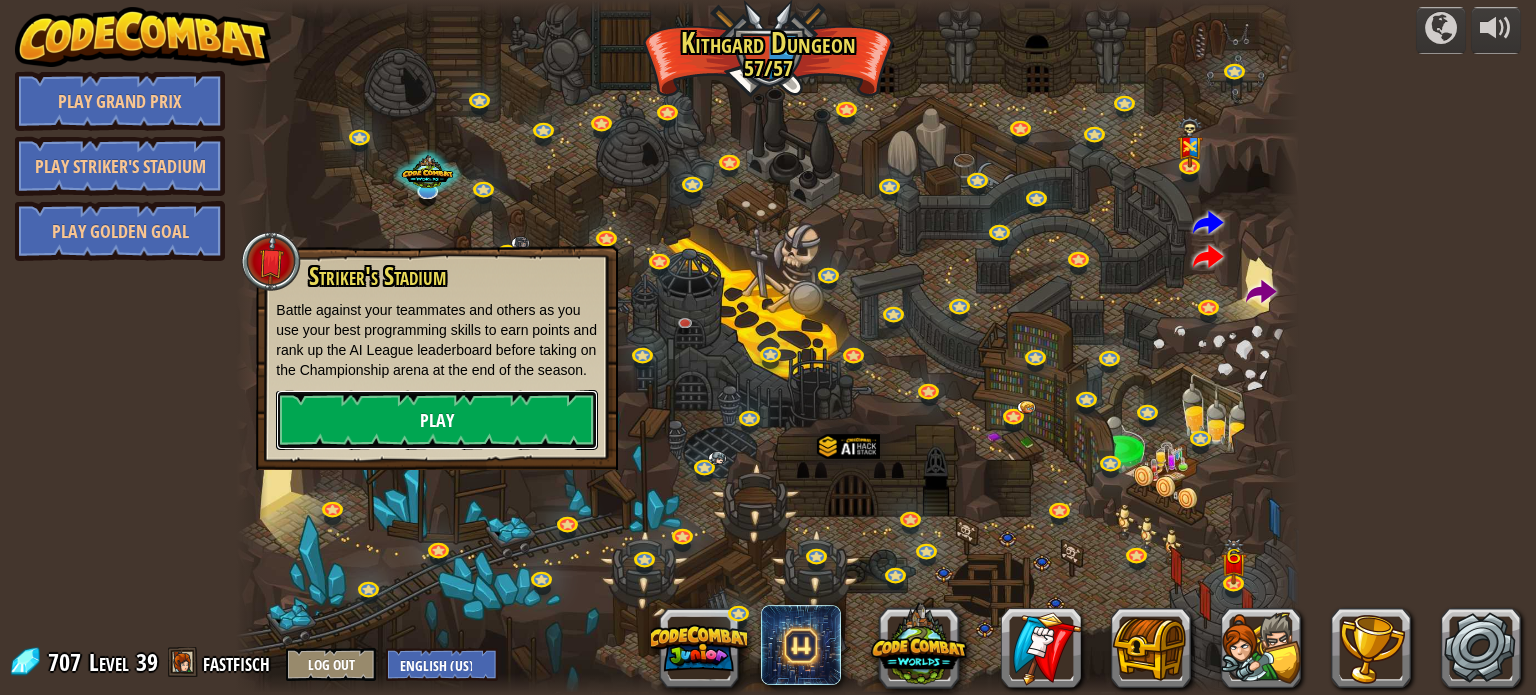 click on "Play" at bounding box center (437, 420) 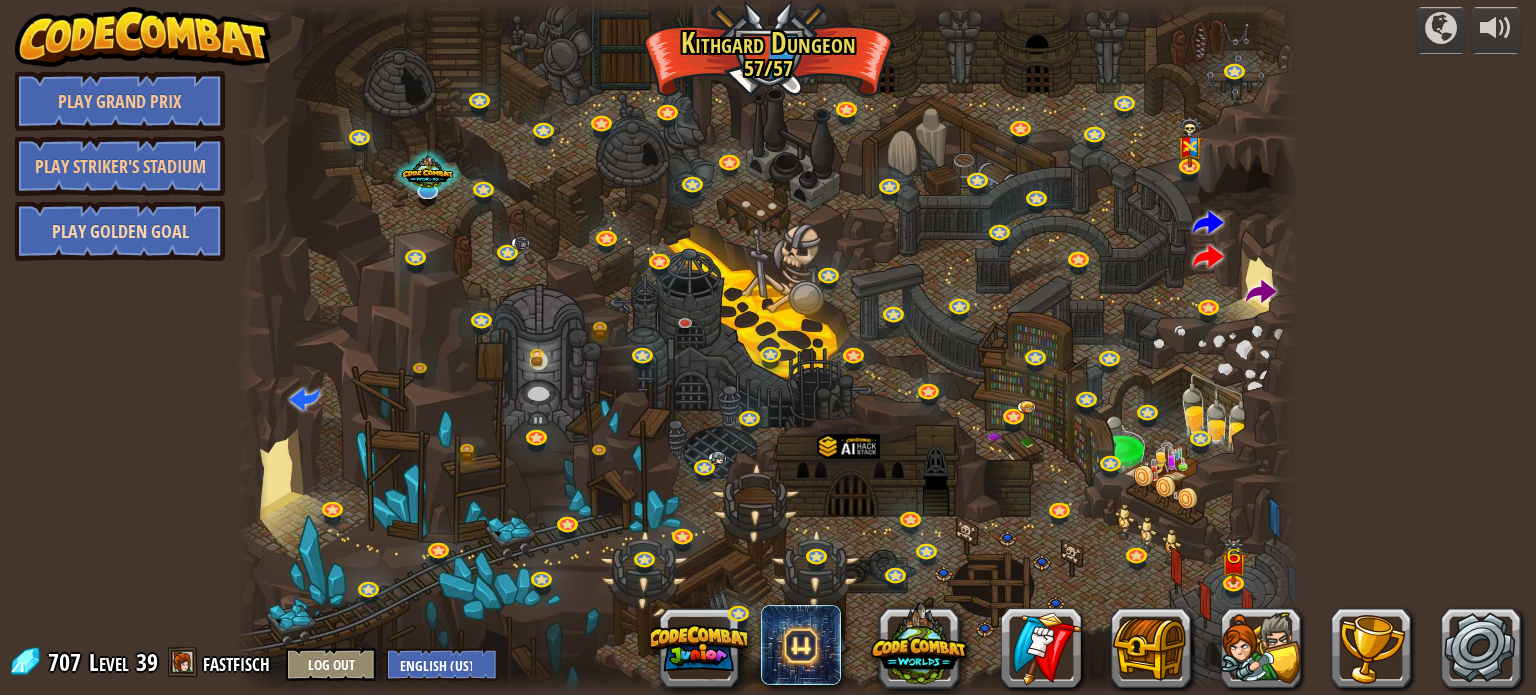 drag, startPoint x: 132, startPoint y: 233, endPoint x: 148, endPoint y: 243, distance: 18.867962 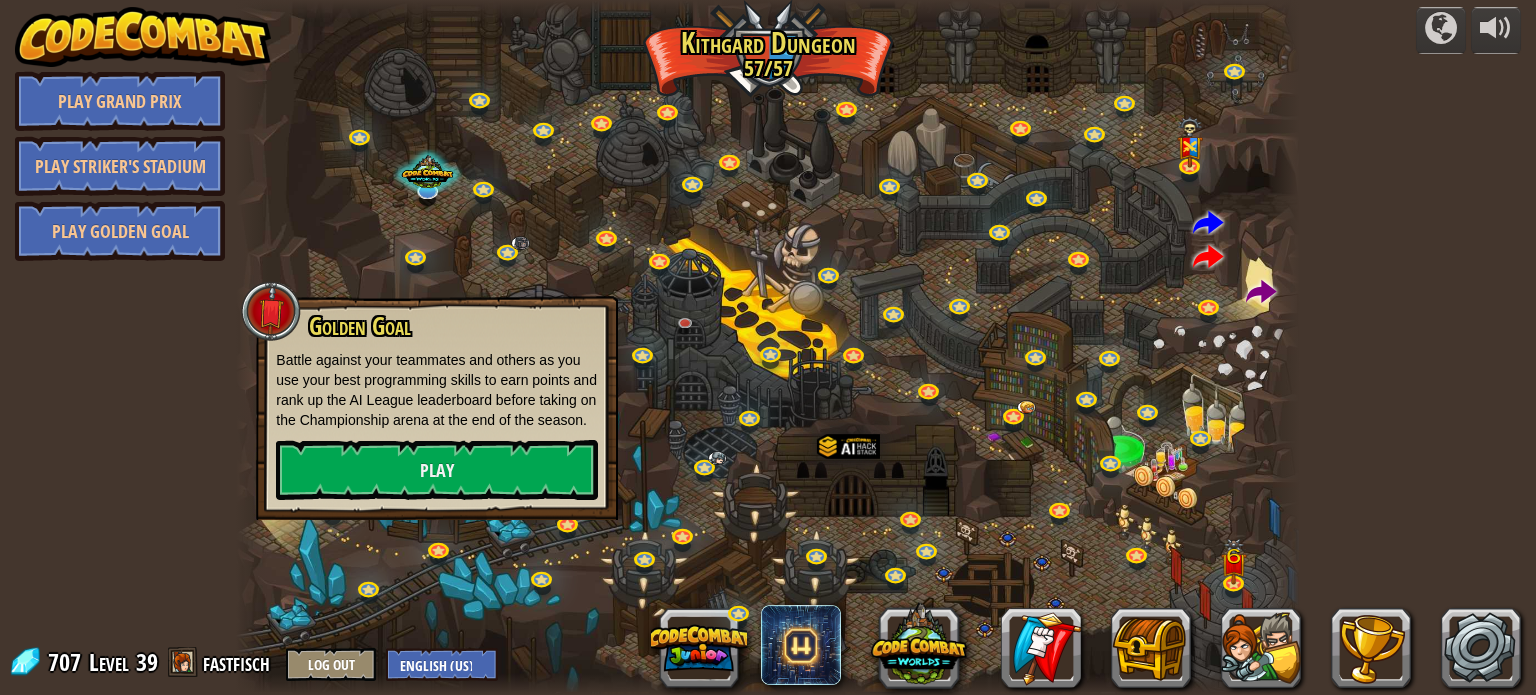 click on "Battle against your teammates and others as you use your best programming skills to earn points and rank up the AI League leaderboard before taking on the Championship arena at the end of the season." at bounding box center (437, 390) 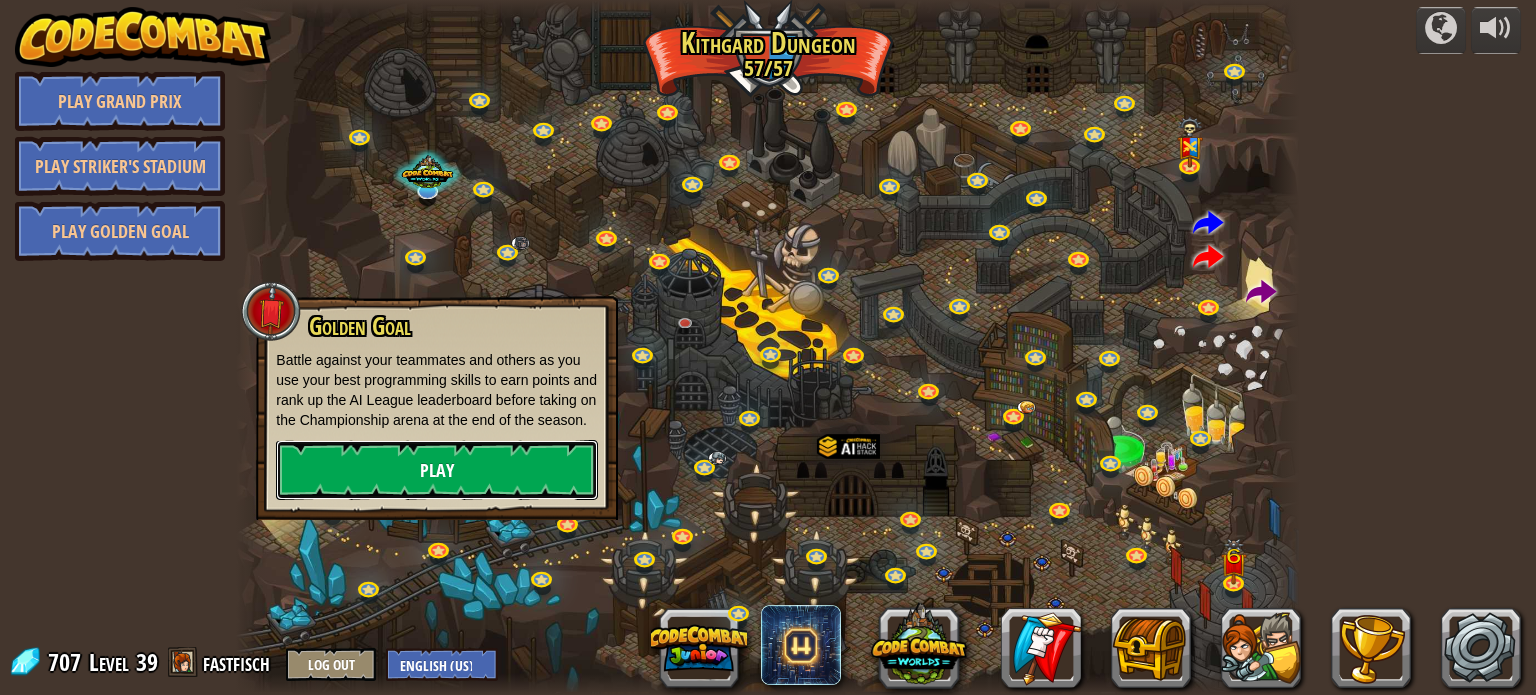 click on "Play" at bounding box center [437, 470] 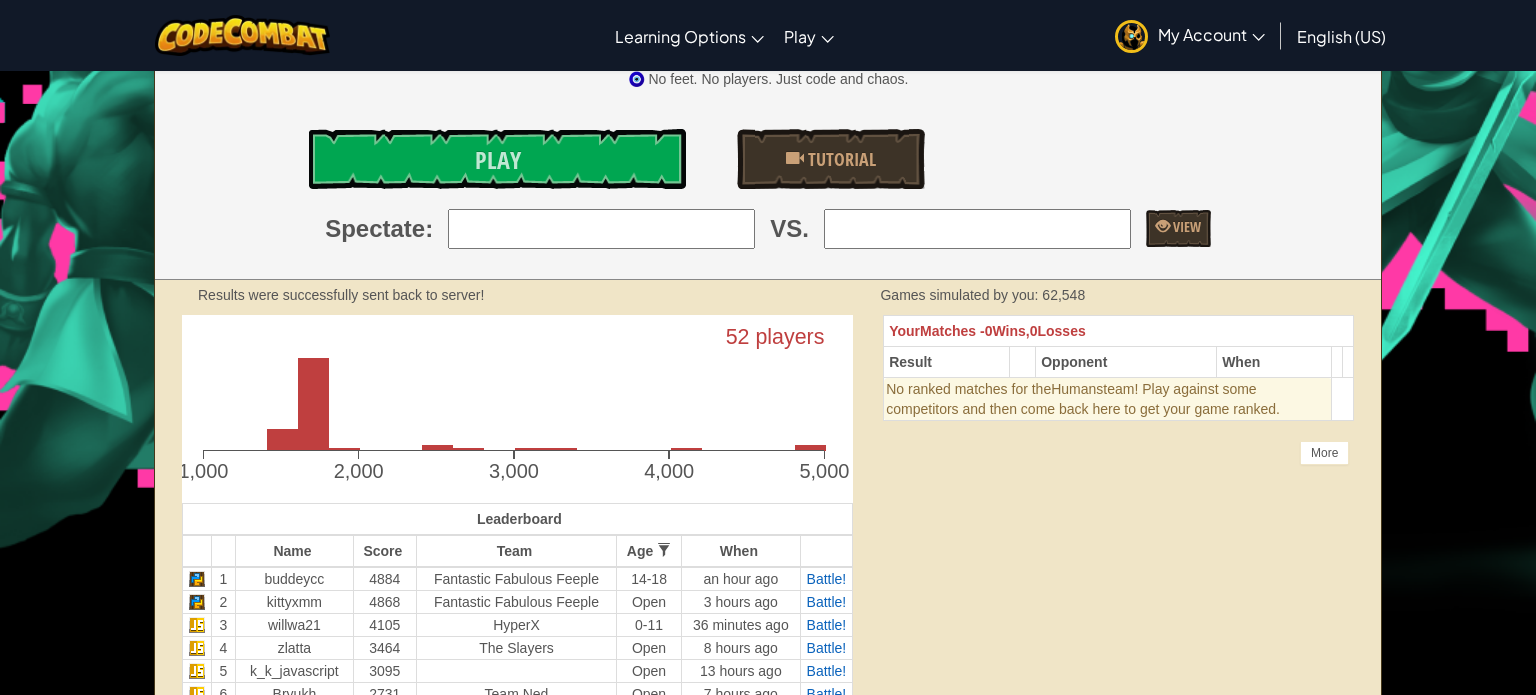 scroll, scrollTop: 523, scrollLeft: 0, axis: vertical 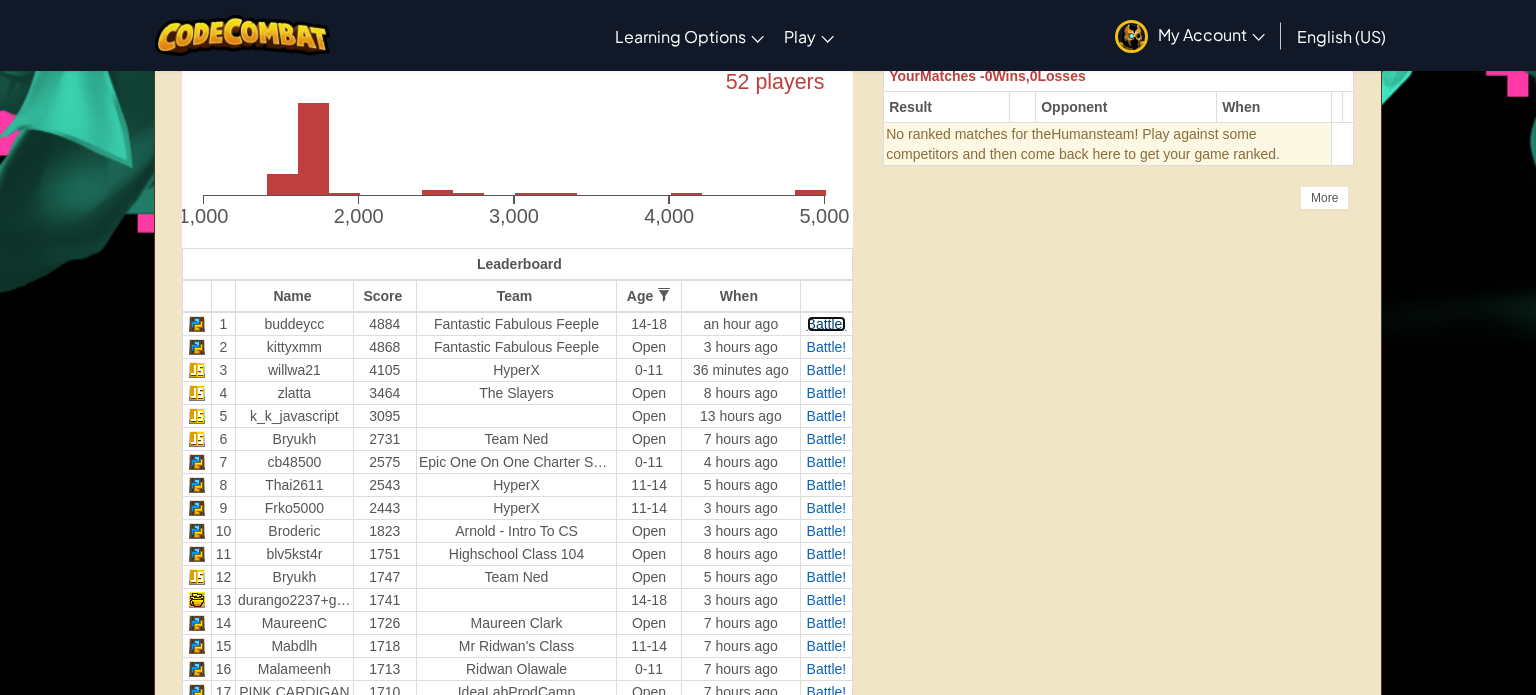 click on "Battle!" at bounding box center (827, 324) 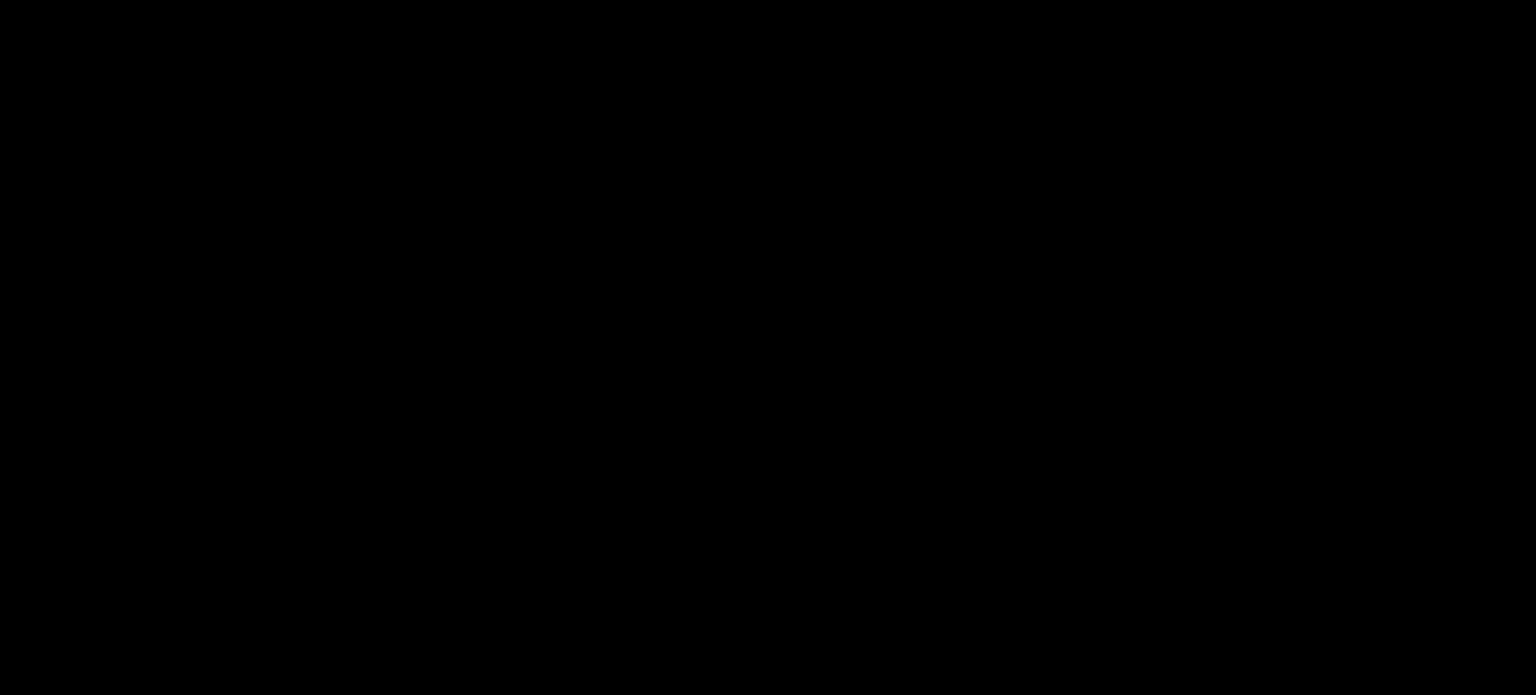 scroll, scrollTop: 0, scrollLeft: 0, axis: both 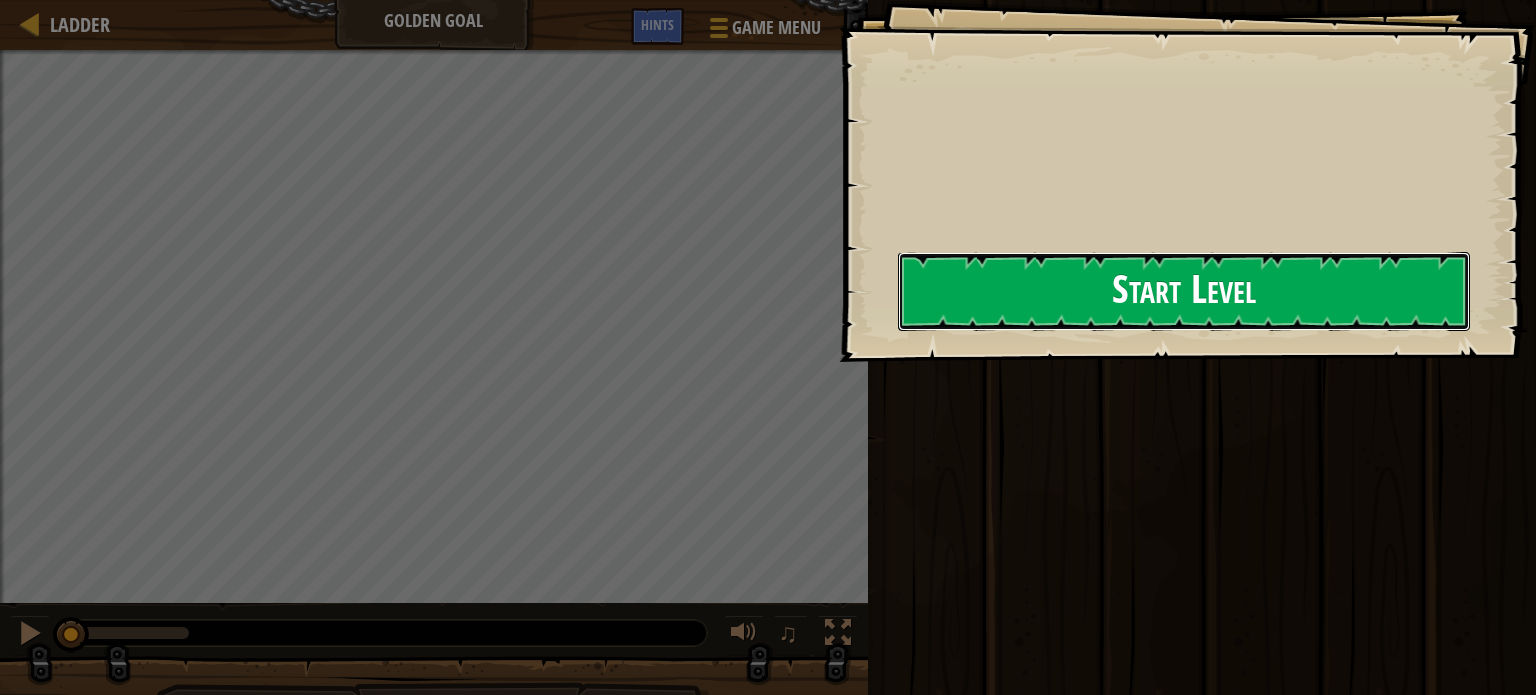 click on "Start Level" at bounding box center (1184, 291) 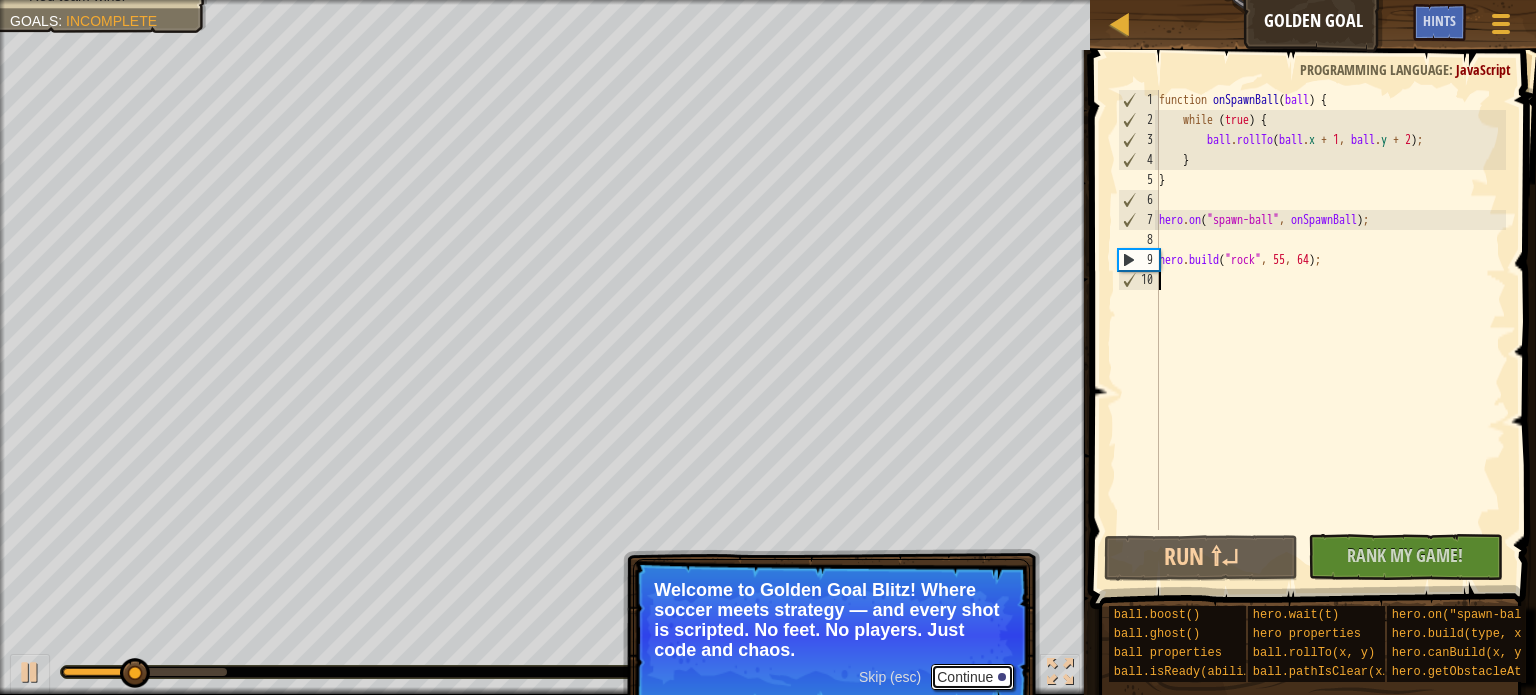 click on "Continue" at bounding box center (972, 677) 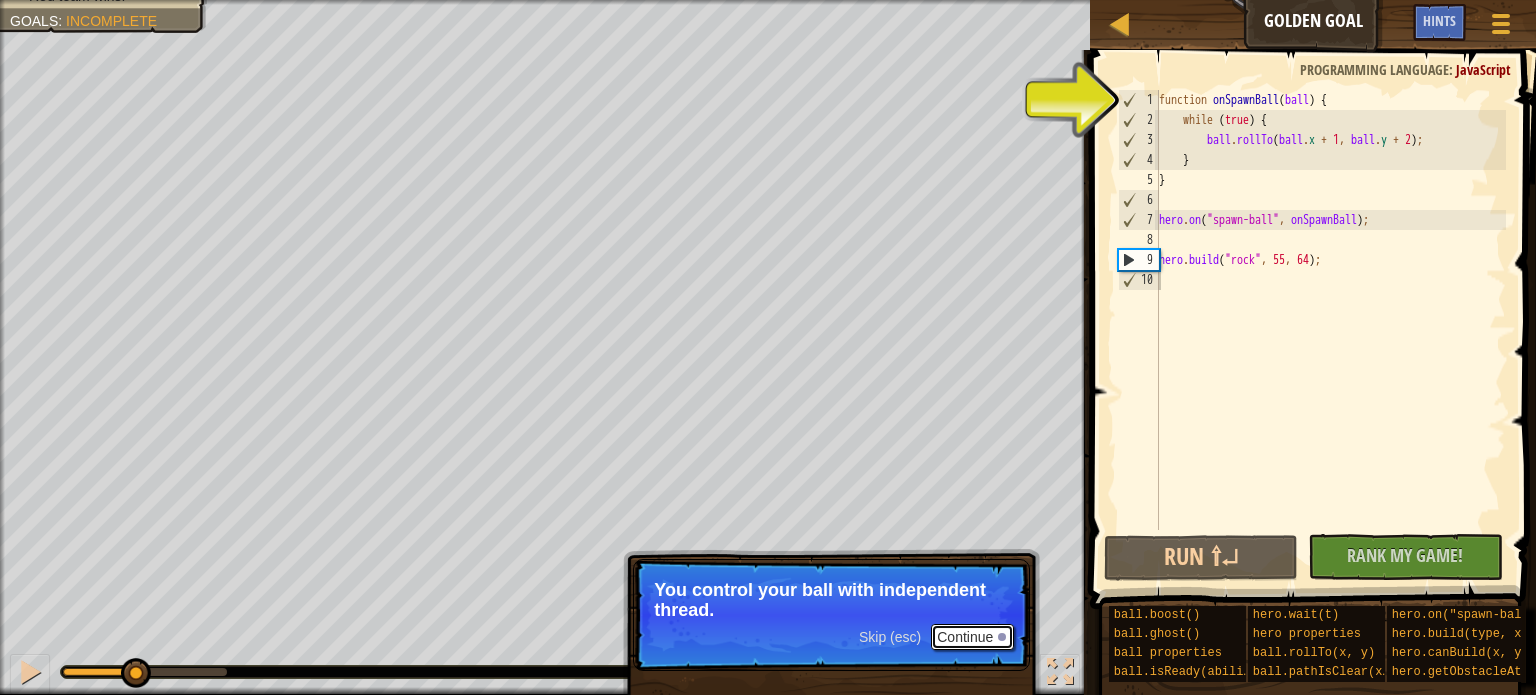 click on "Continue" at bounding box center (972, 637) 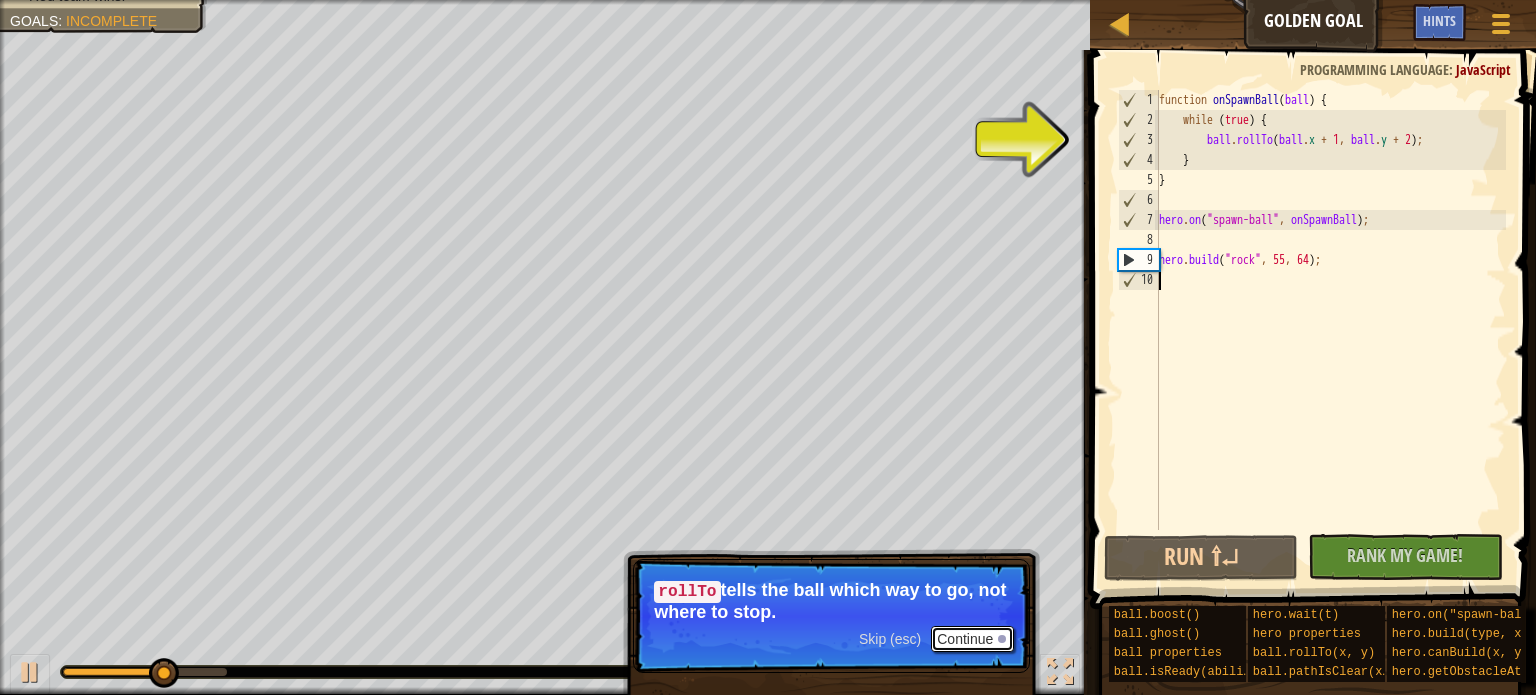 click on "Continue" at bounding box center [972, 639] 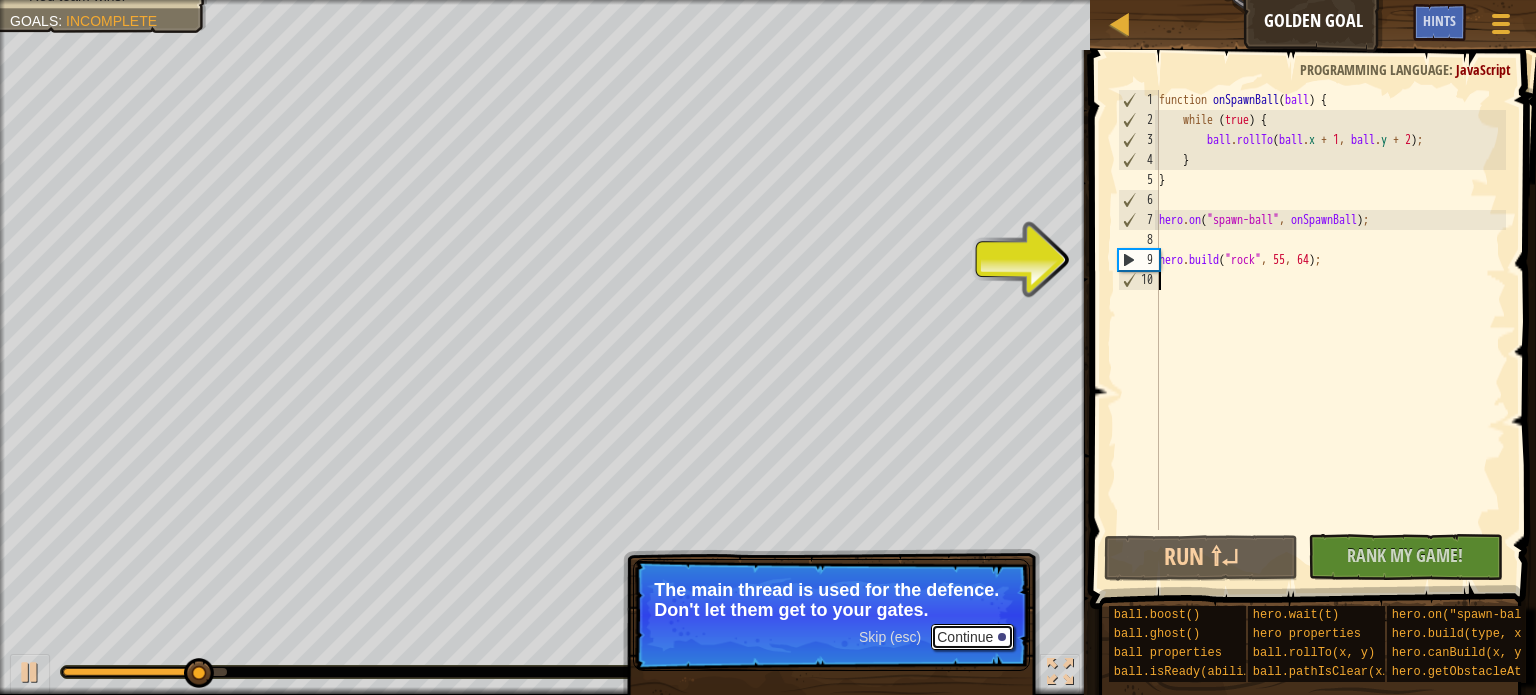 click on "Continue" at bounding box center [972, 637] 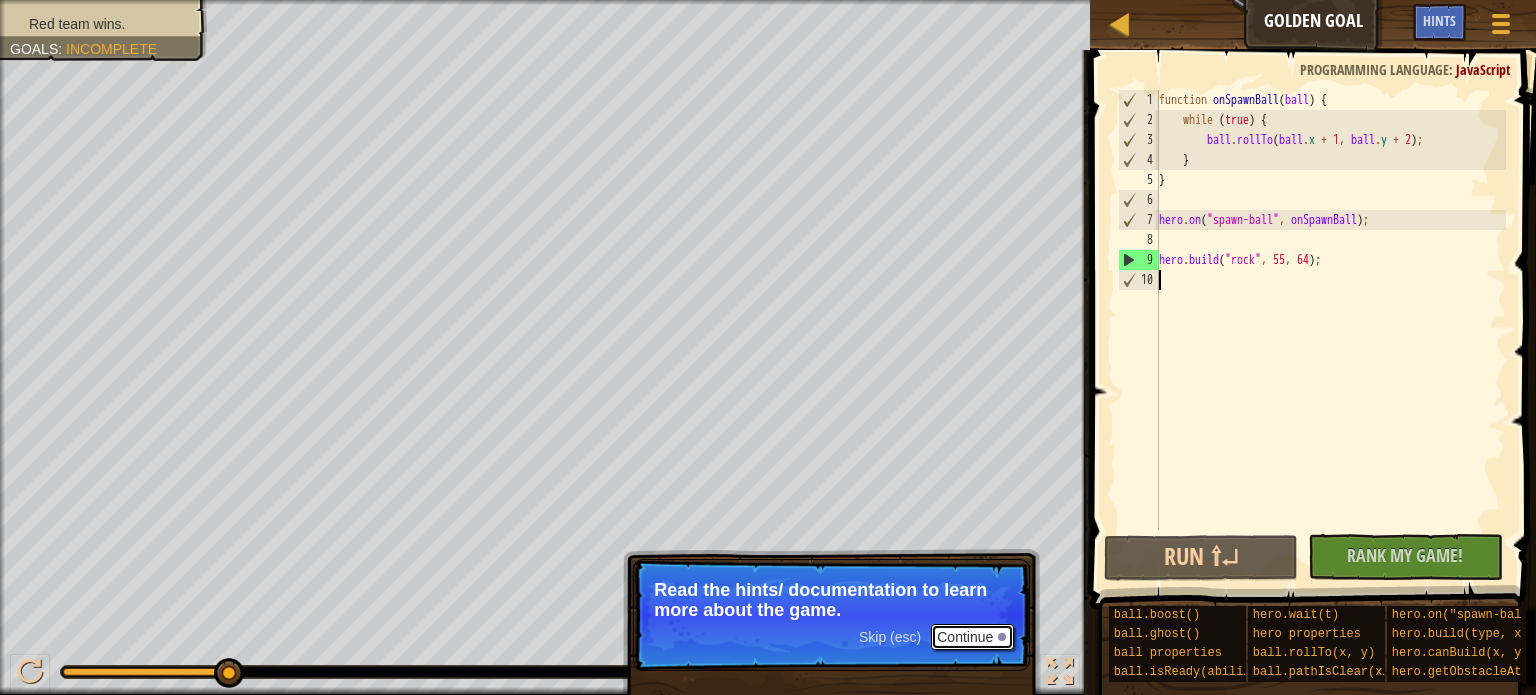 click on "Continue" at bounding box center (972, 637) 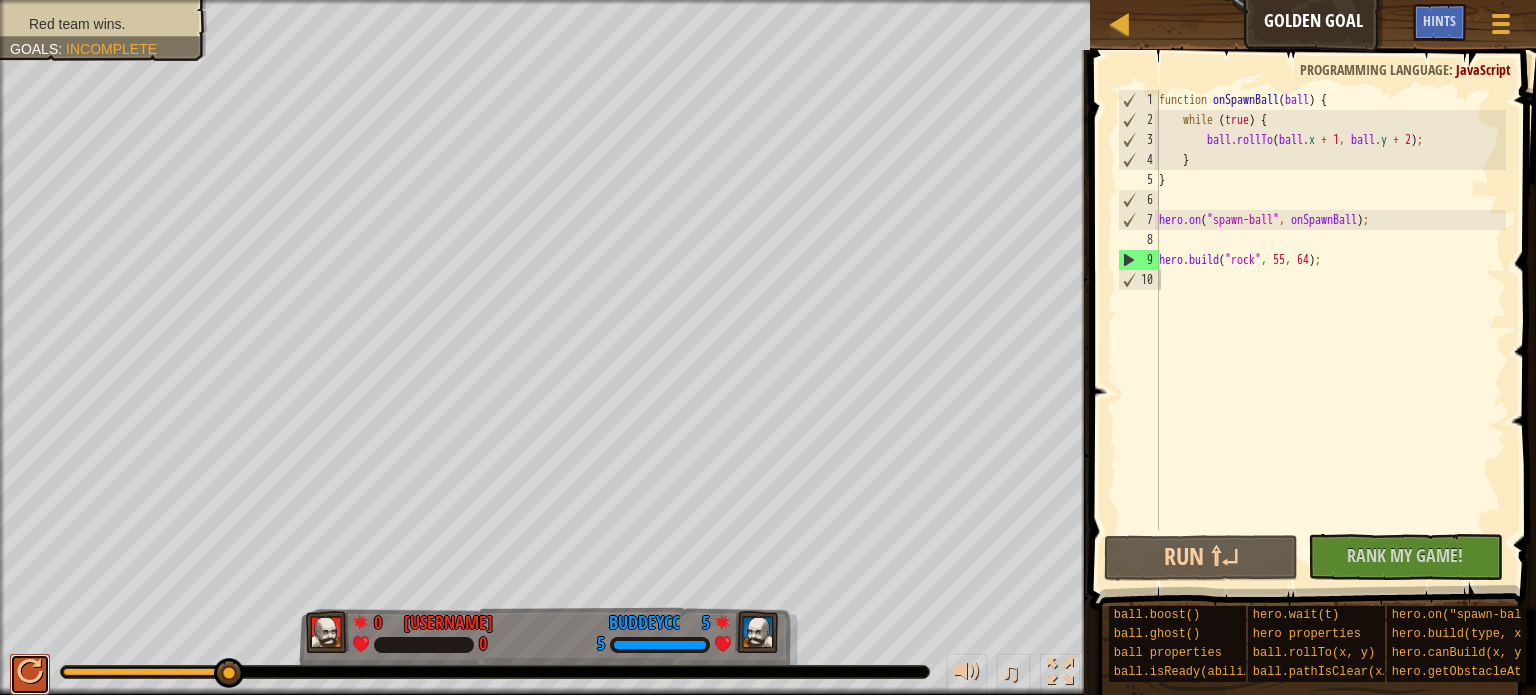 click at bounding box center [30, 672] 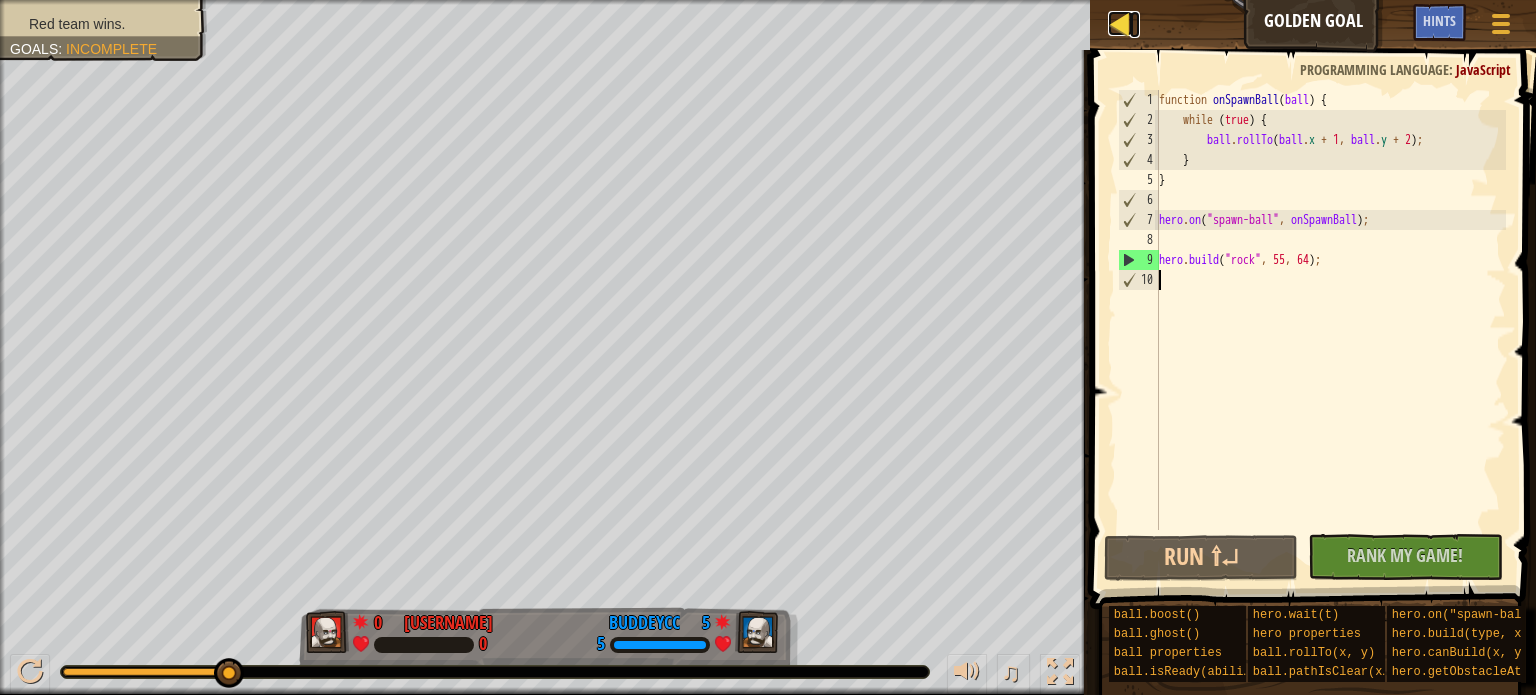 click at bounding box center (1120, 23) 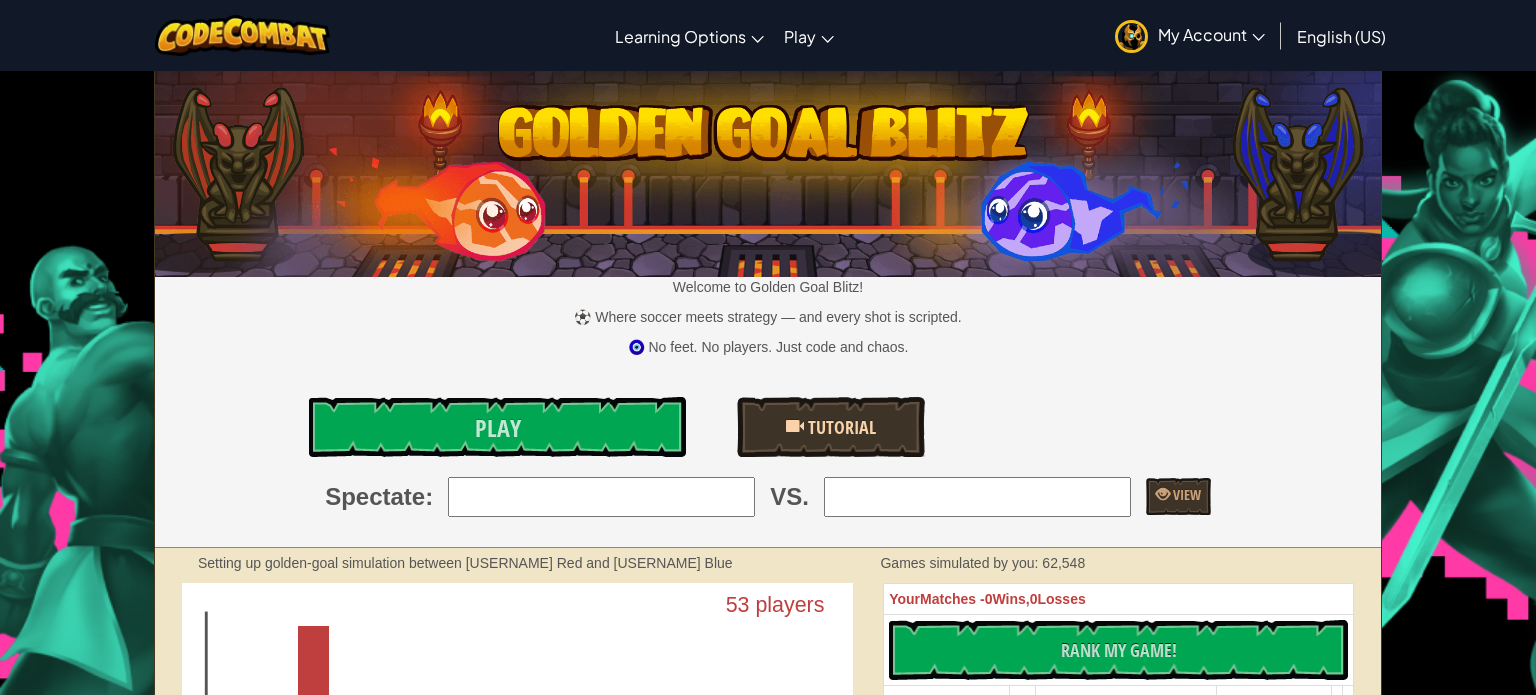click at bounding box center (601, 497) 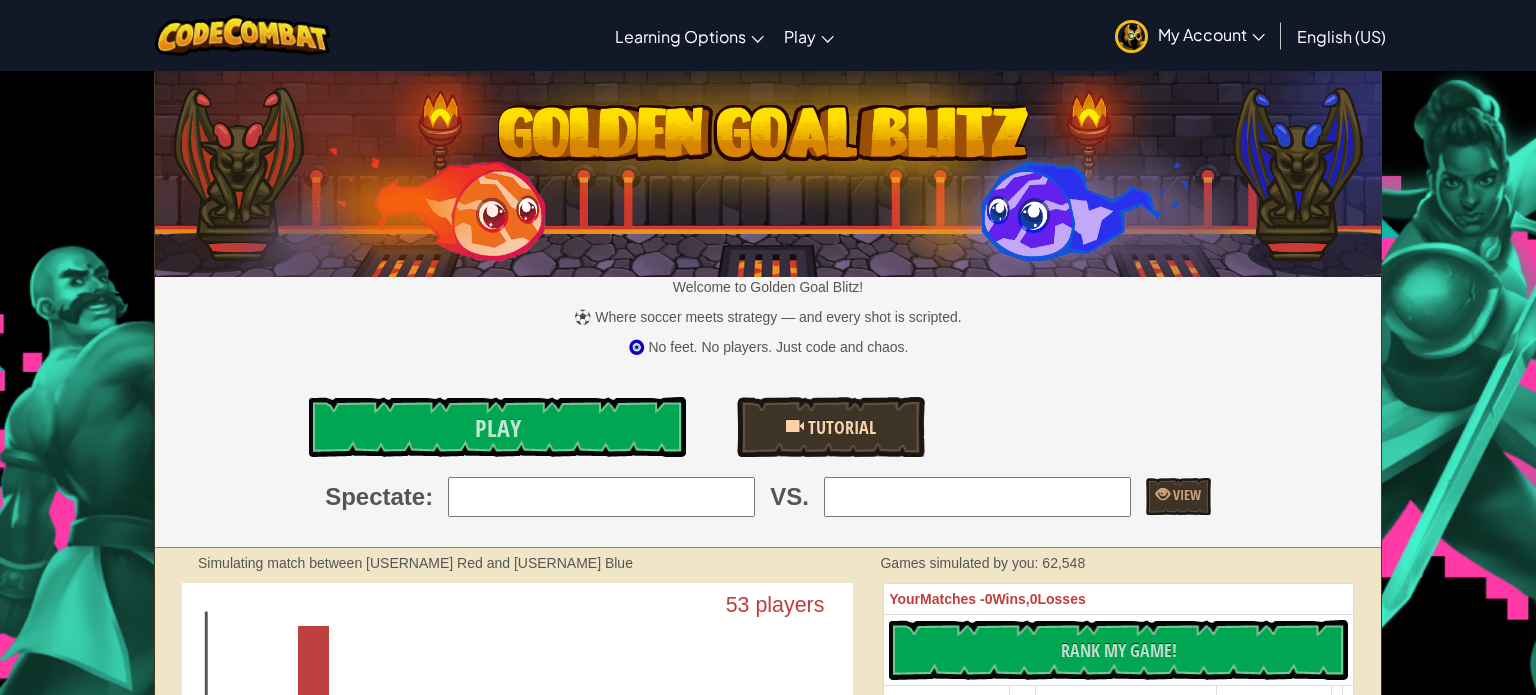 type on "1: buddeycc" 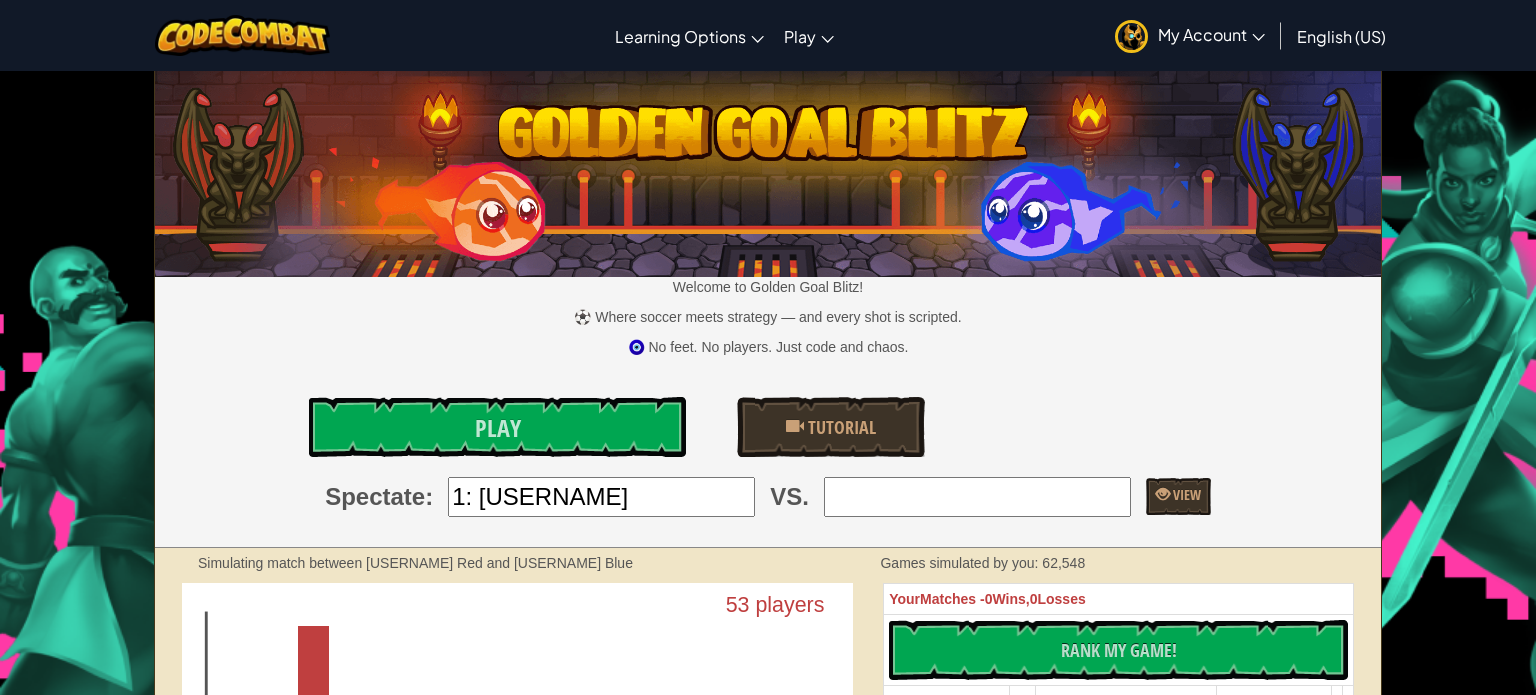 click at bounding box center (977, 497) 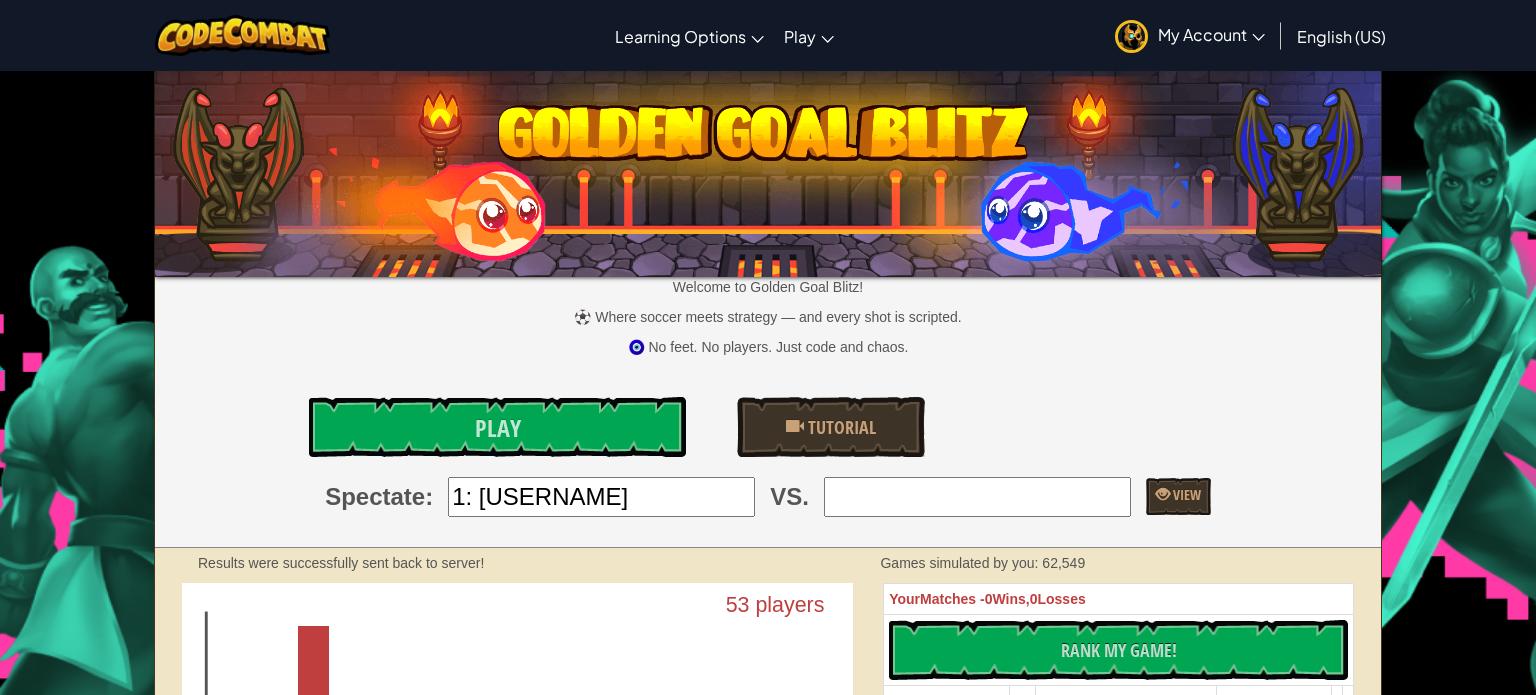 type on "2: kittyxmm" 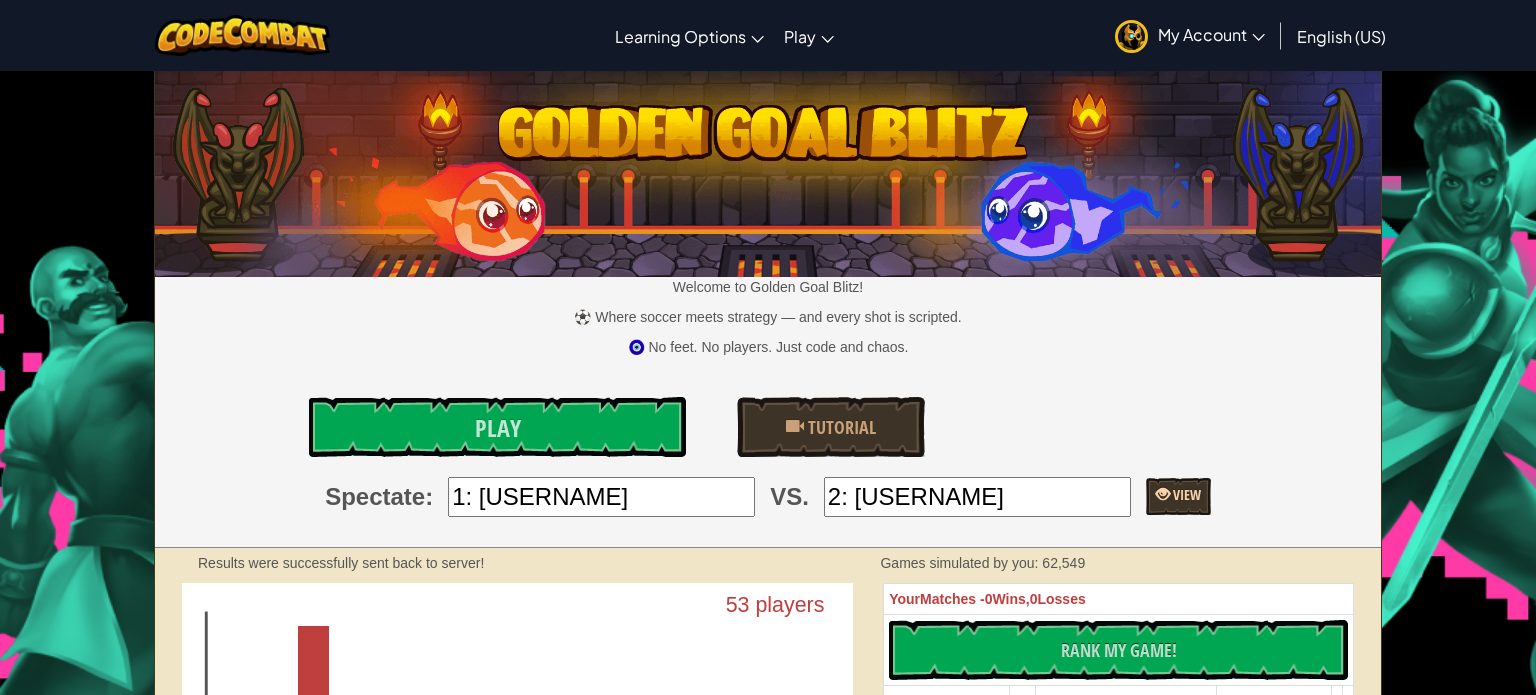click on "View" at bounding box center [1185, 494] 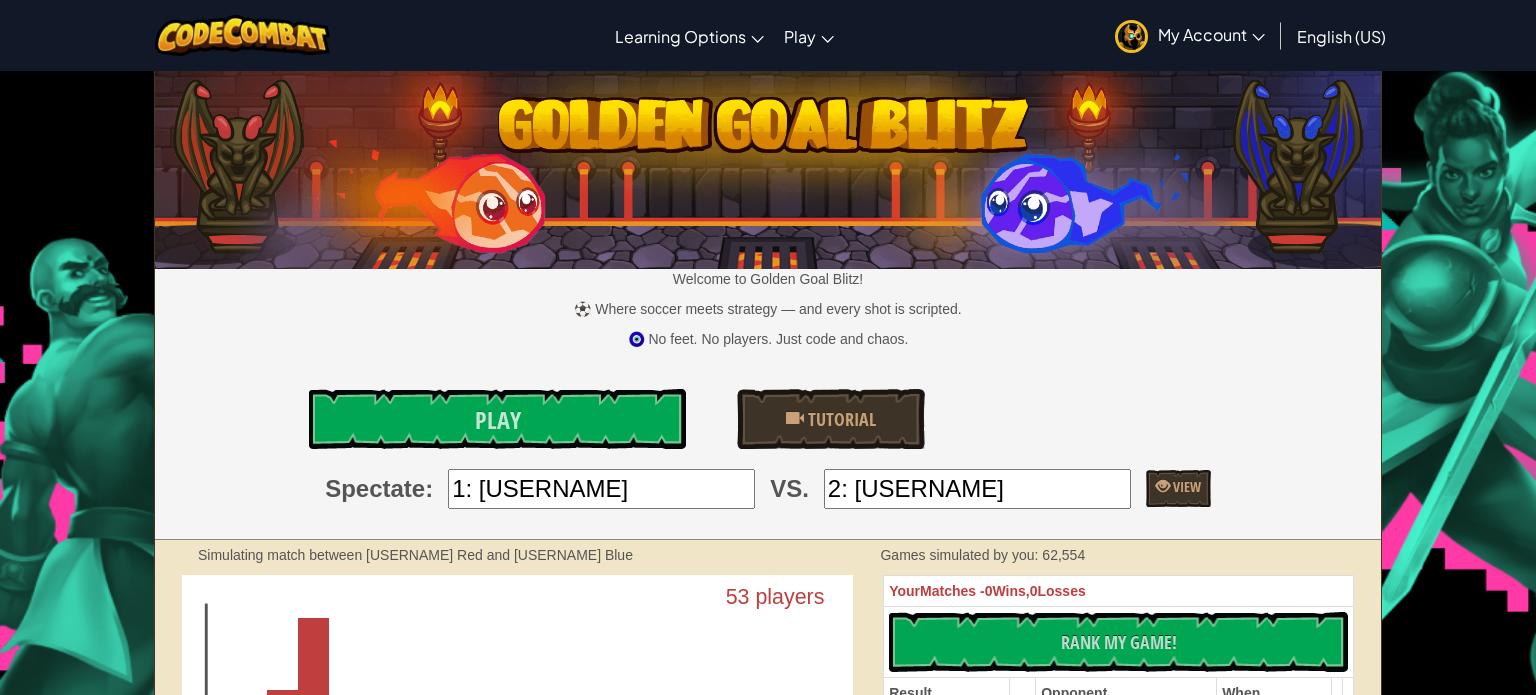 scroll, scrollTop: 20, scrollLeft: 0, axis: vertical 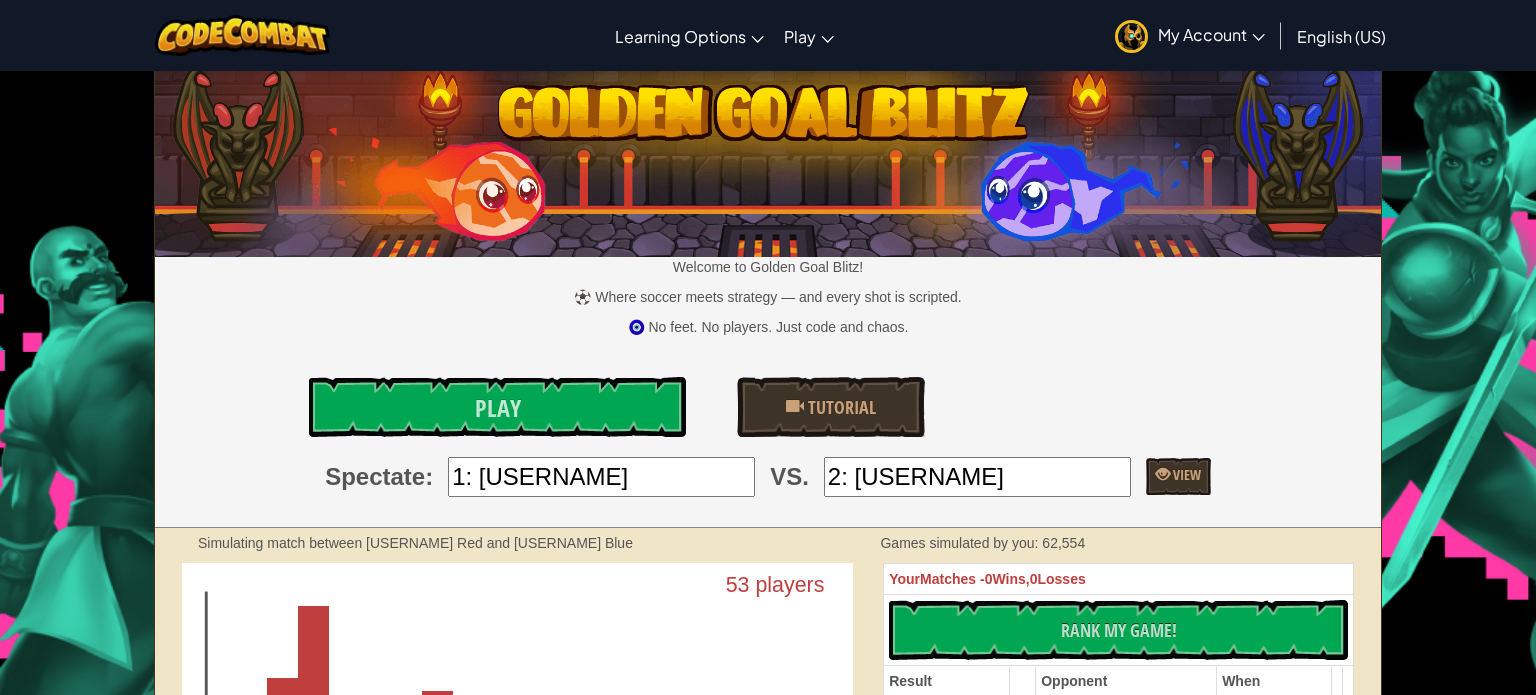 click on "2: kittyxmm" at bounding box center (977, 477) 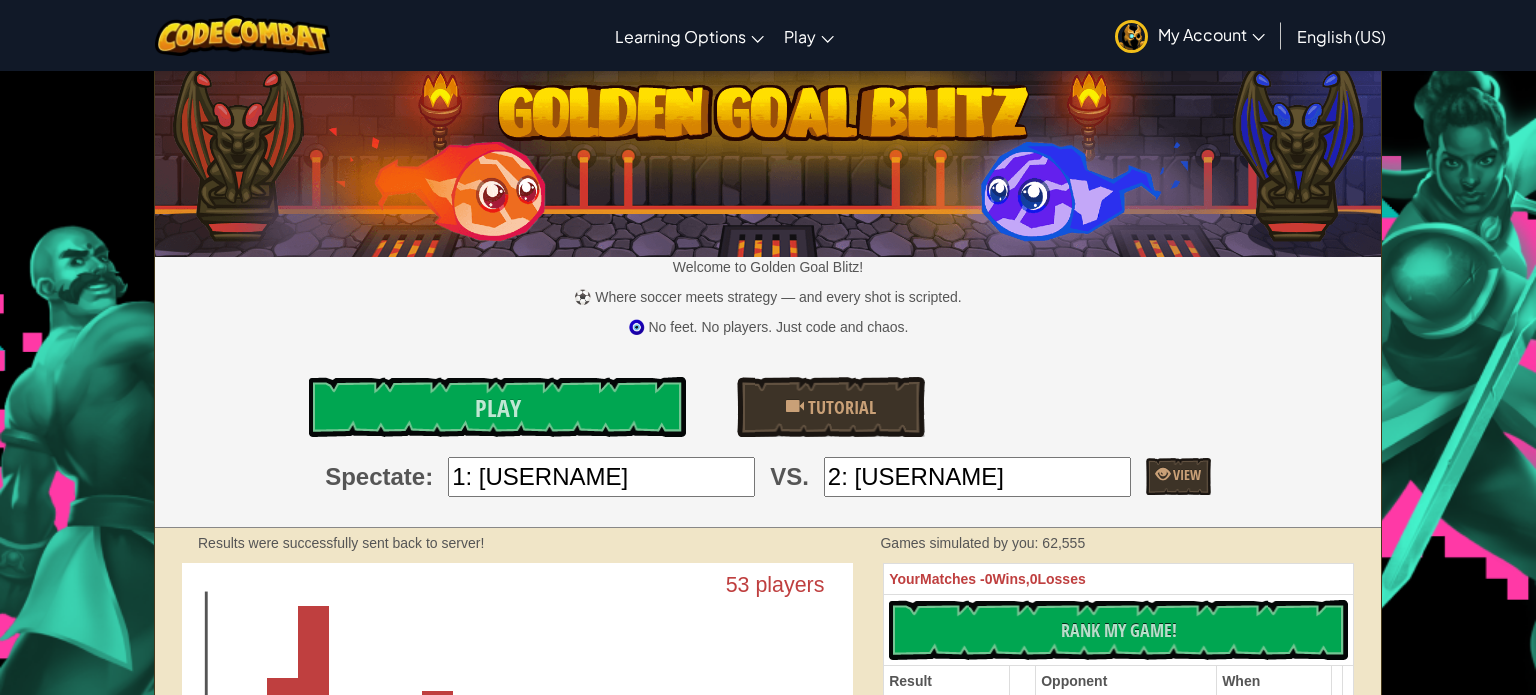 click on "2: kittyxmm" at bounding box center (977, 477) 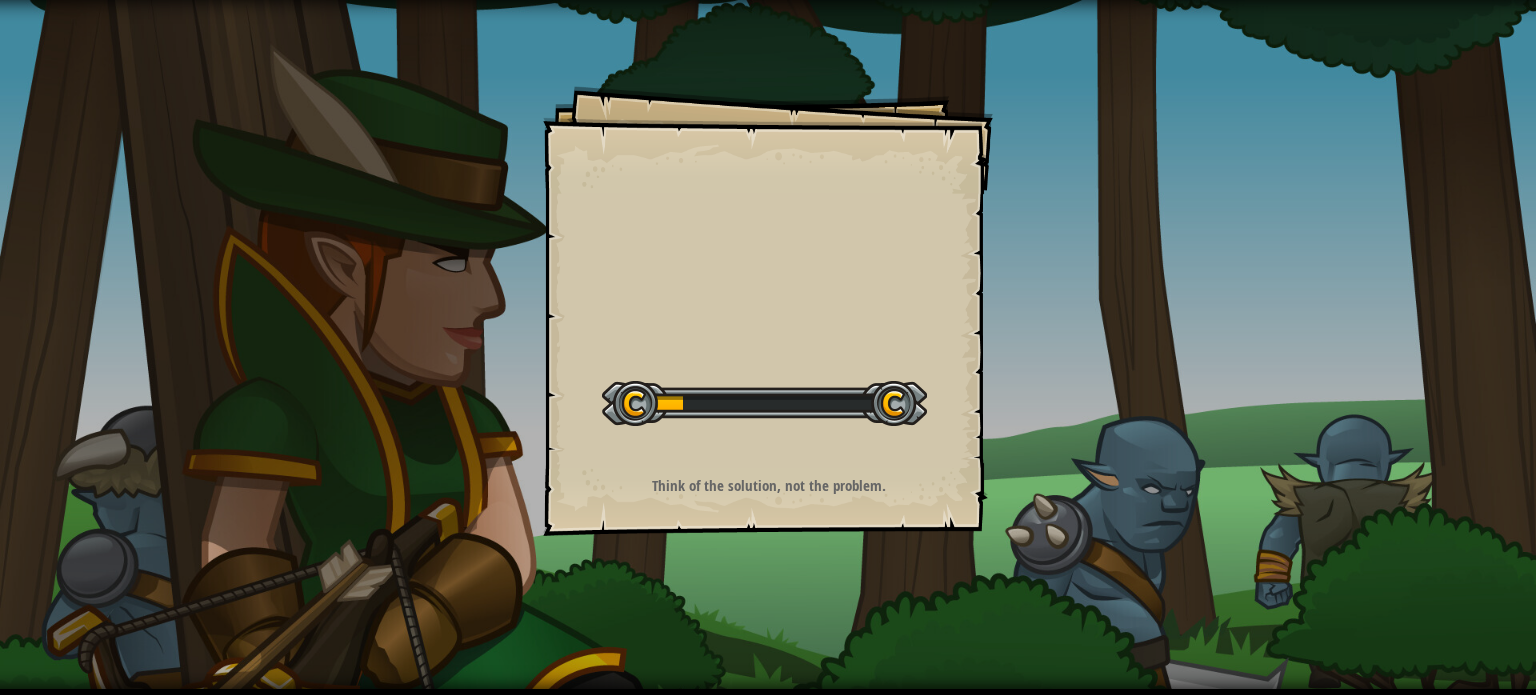 scroll, scrollTop: 0, scrollLeft: 0, axis: both 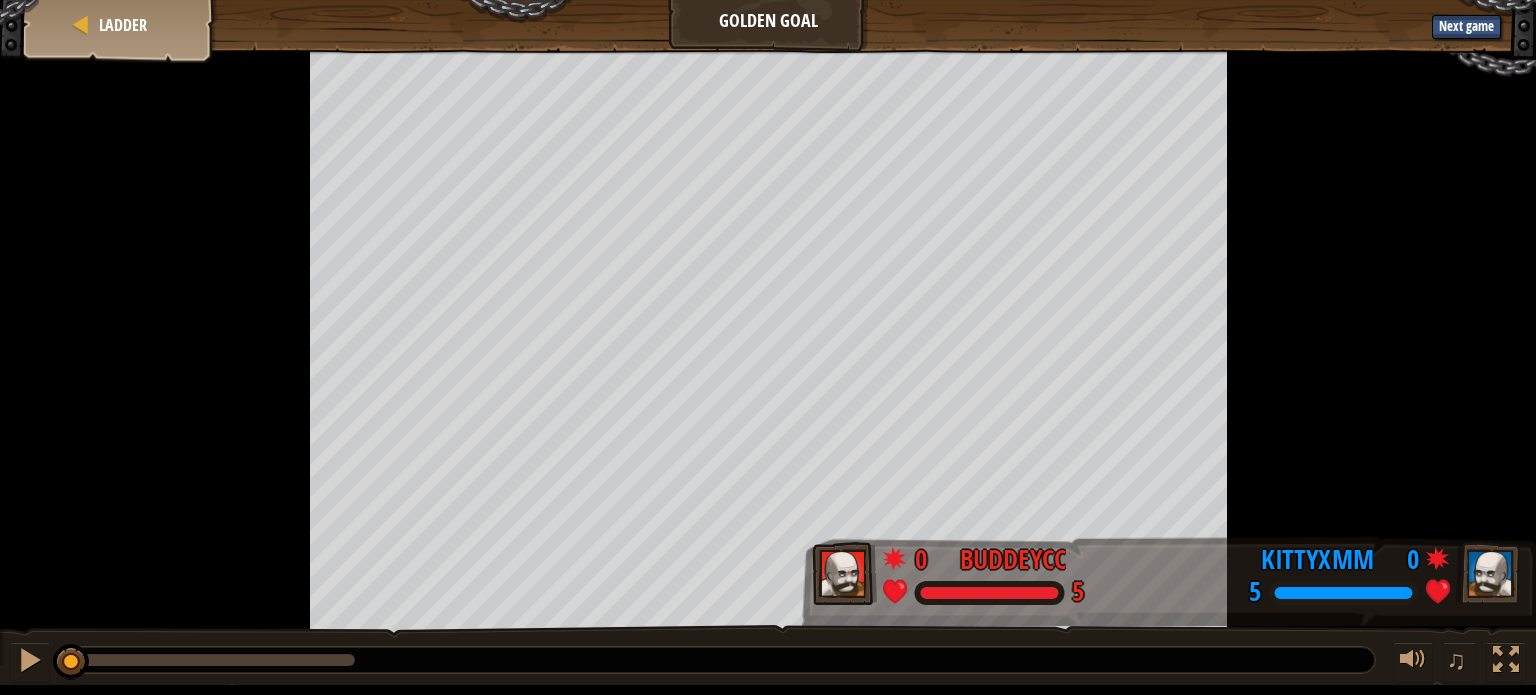 drag, startPoint x: 358, startPoint y: 651, endPoint x: 0, endPoint y: 705, distance: 362.0497 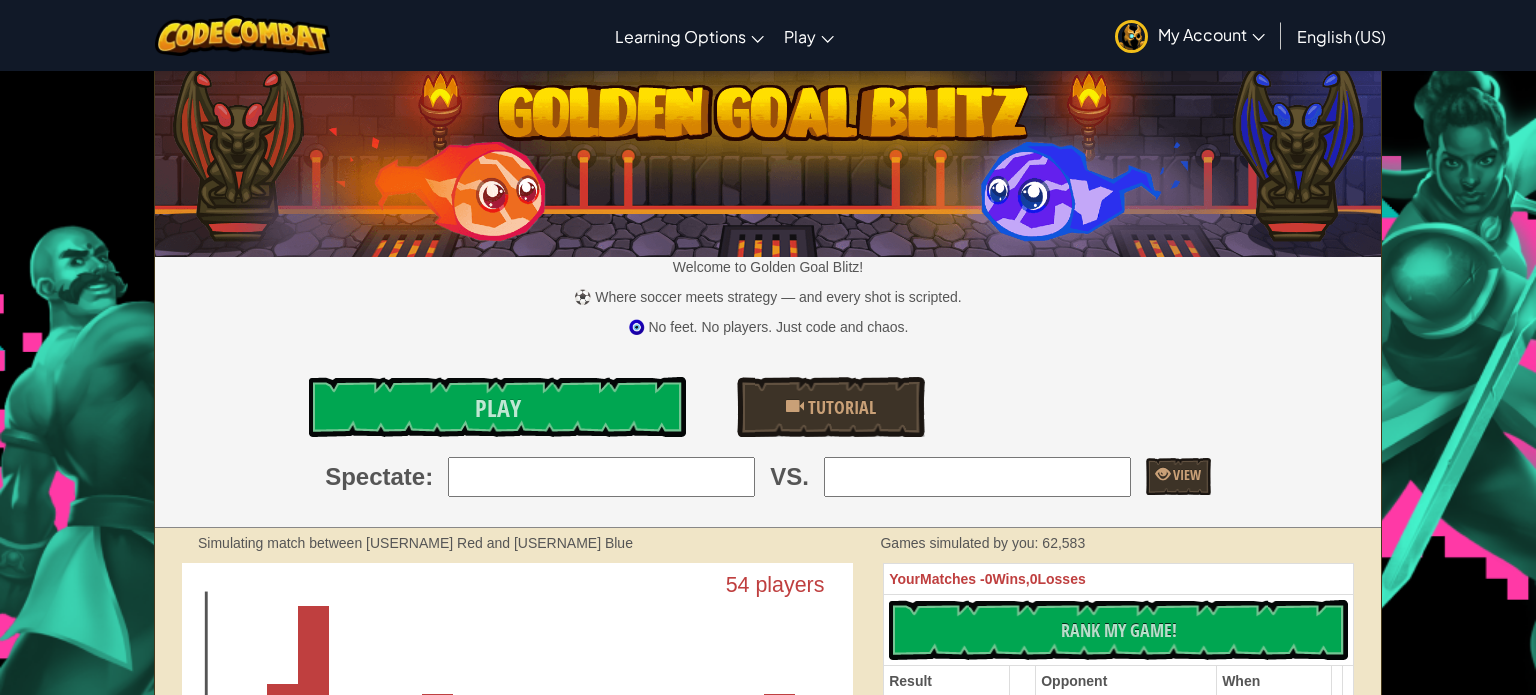 scroll, scrollTop: 20, scrollLeft: 0, axis: vertical 